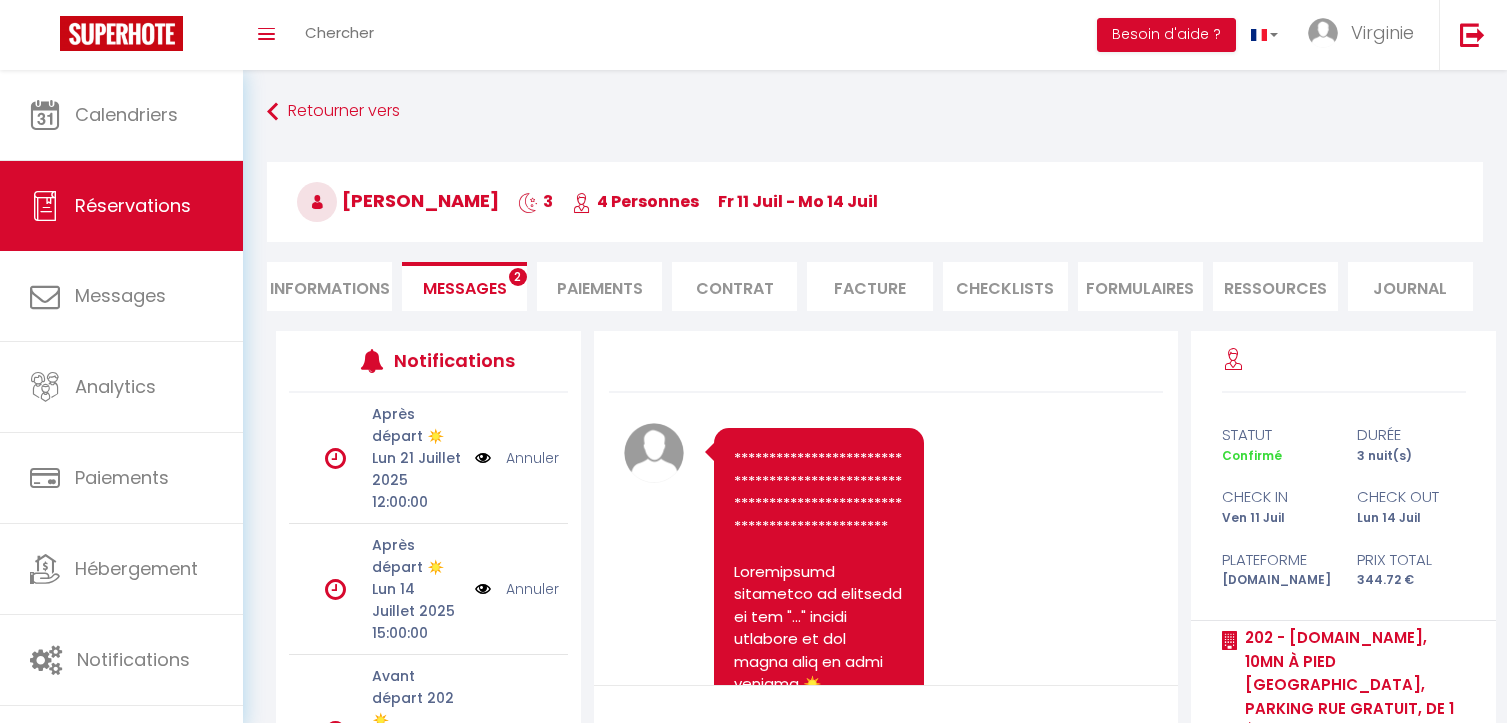 select on "50299" 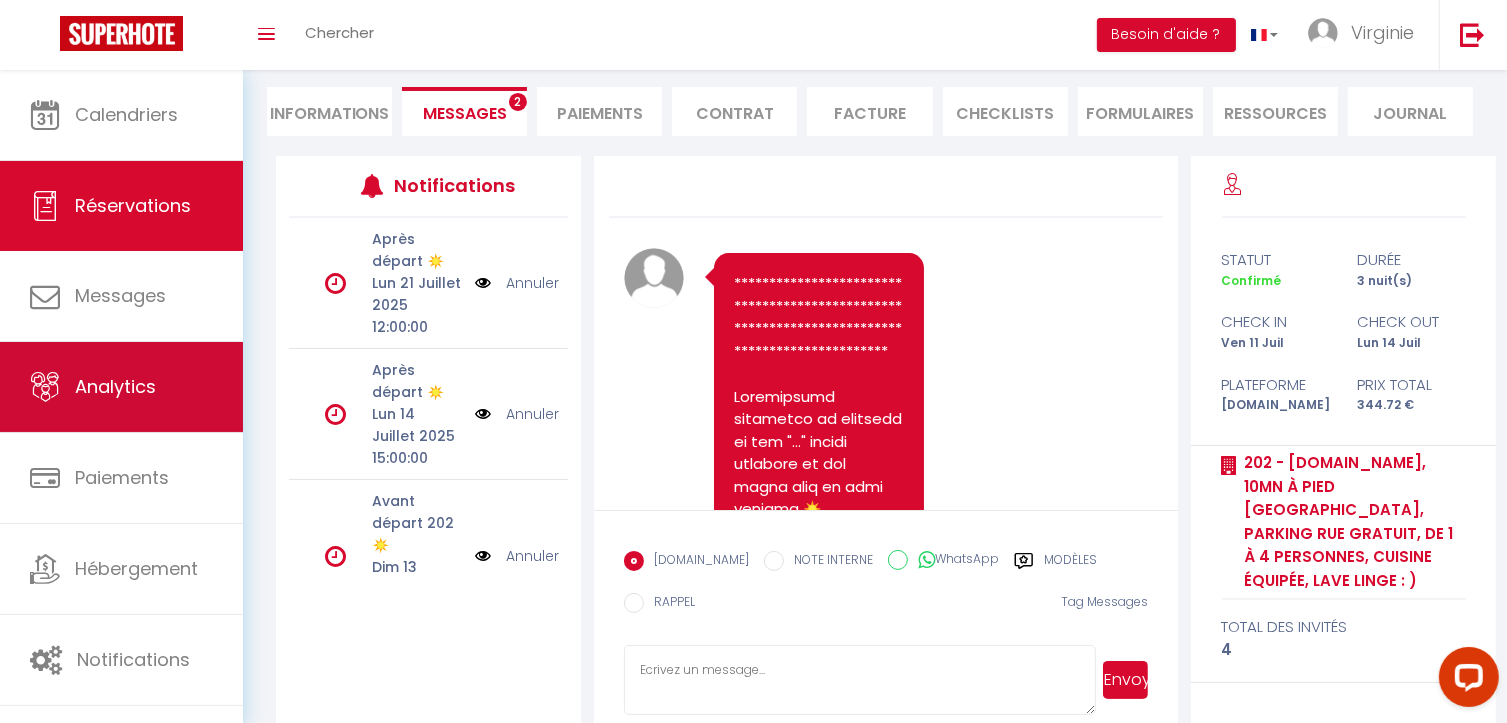 scroll, scrollTop: 0, scrollLeft: 0, axis: both 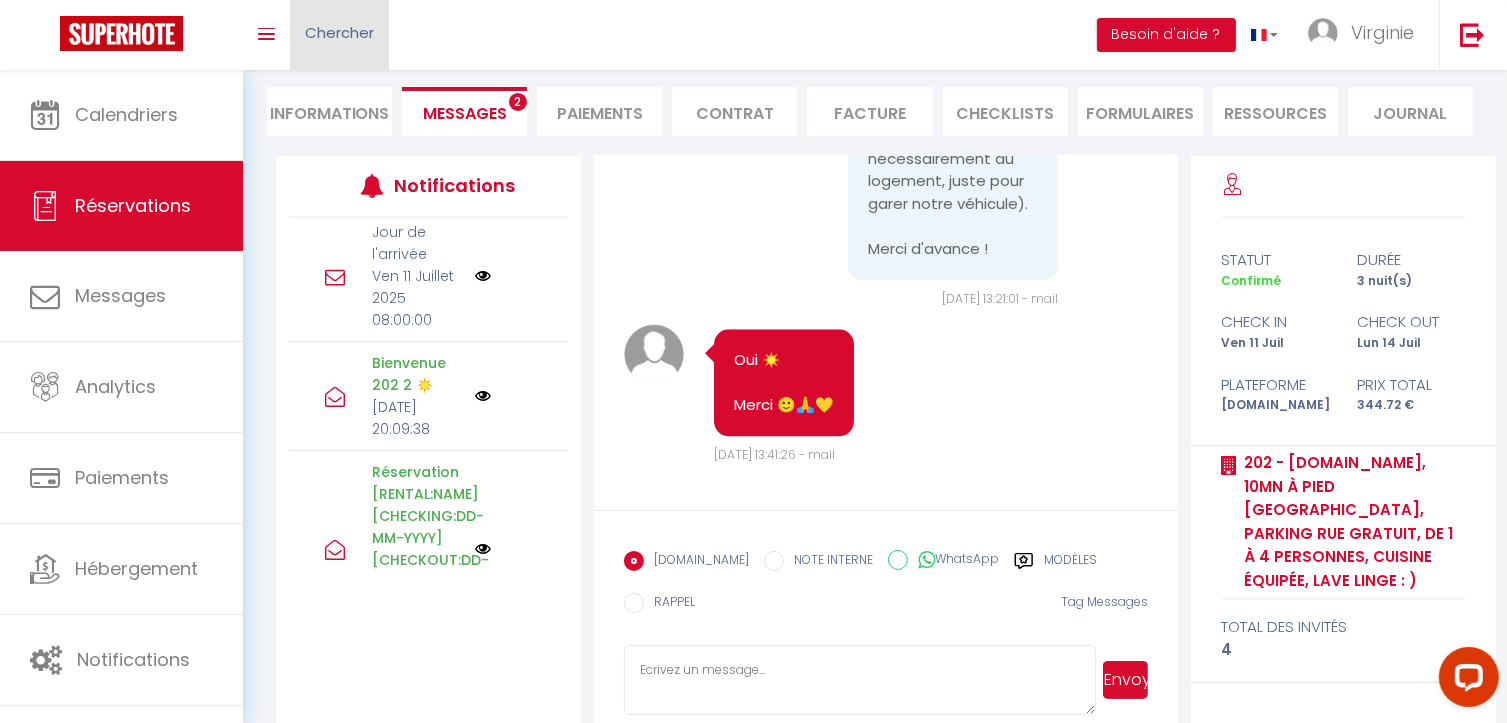 click on "Chercher" at bounding box center [339, 32] 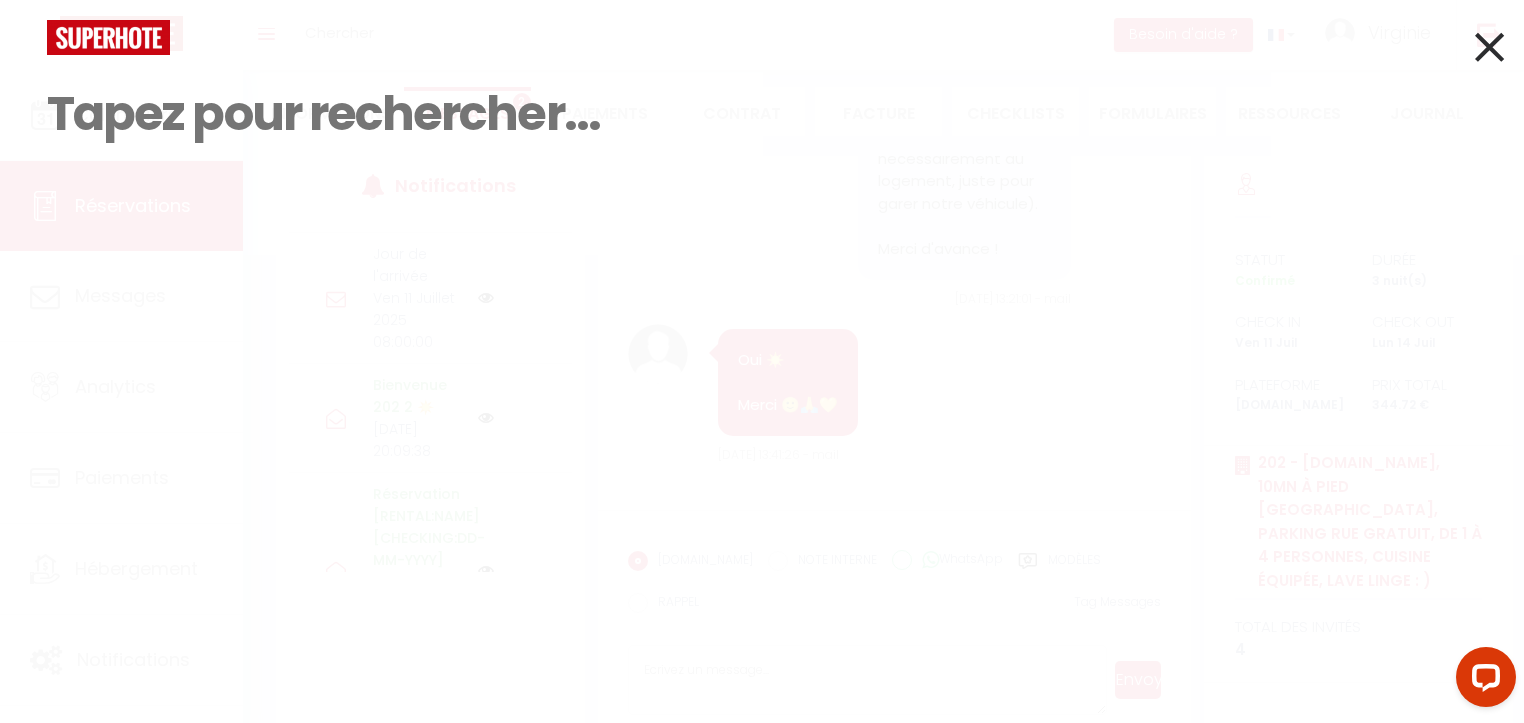 click at bounding box center [762, 114] 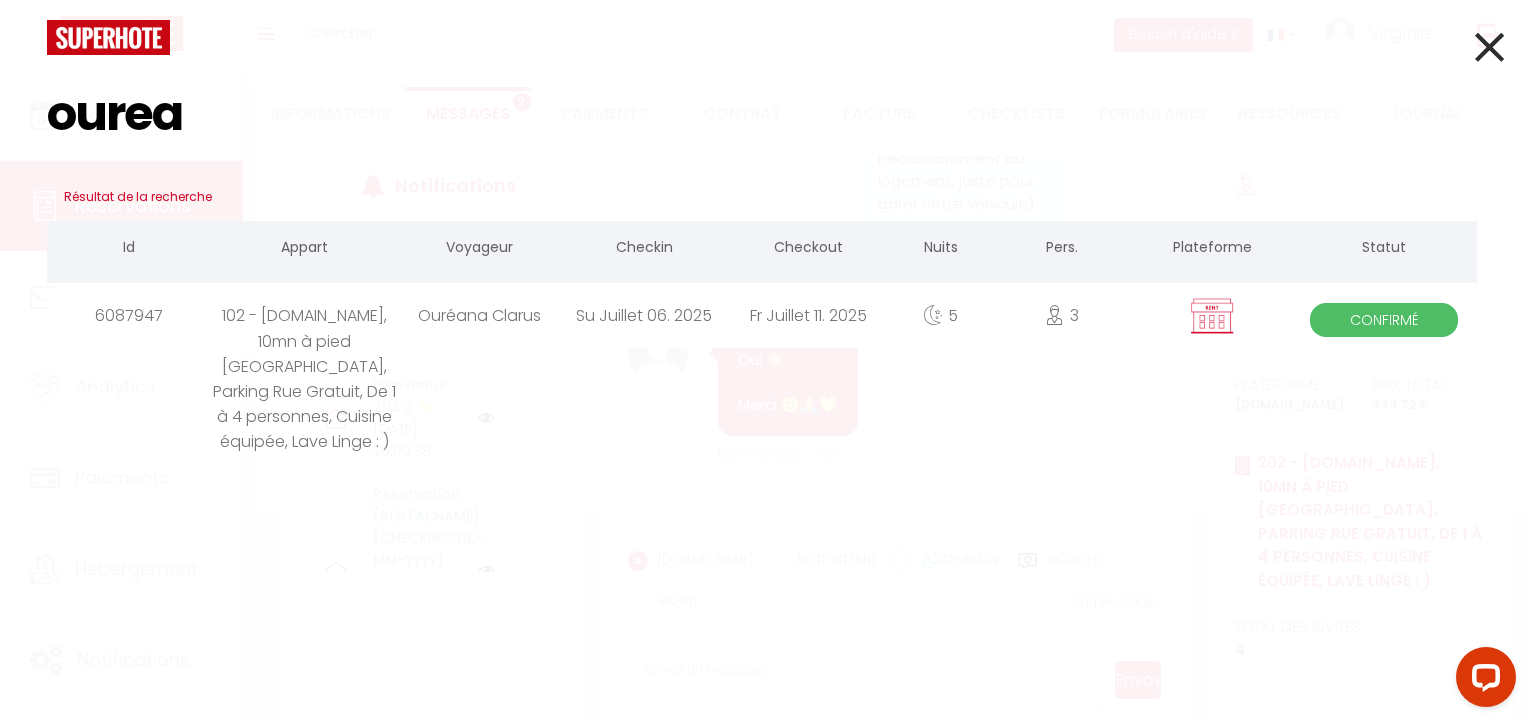 type on "ourea" 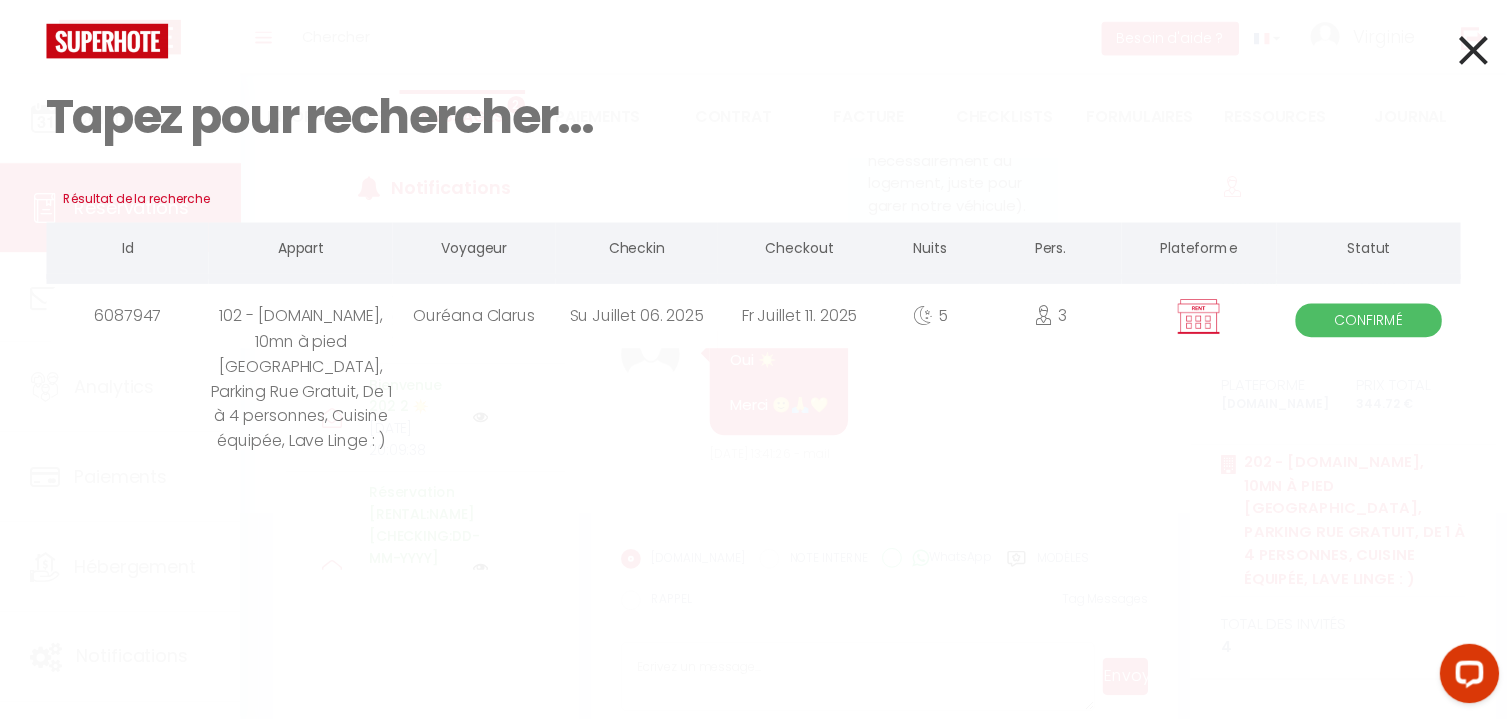 scroll, scrollTop: 0, scrollLeft: 0, axis: both 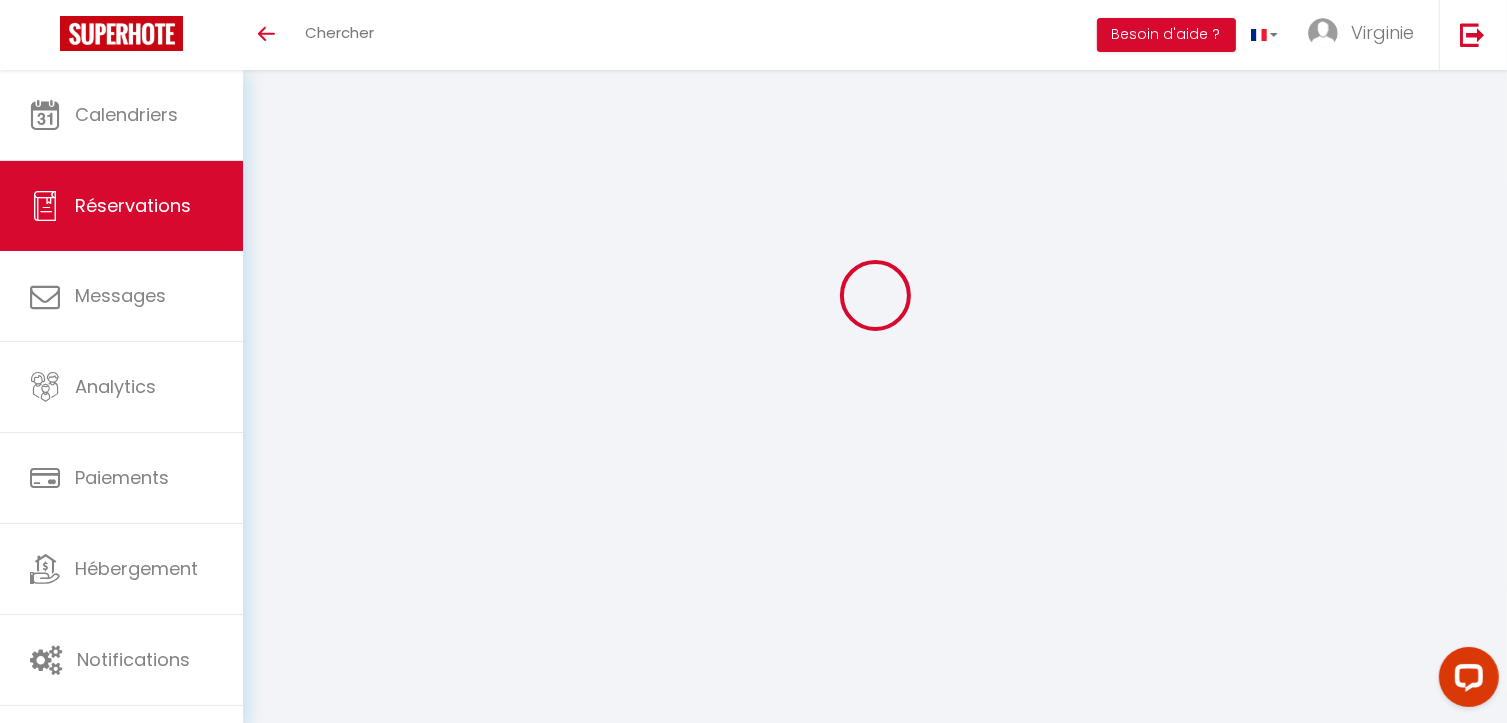 type on "Clarus" 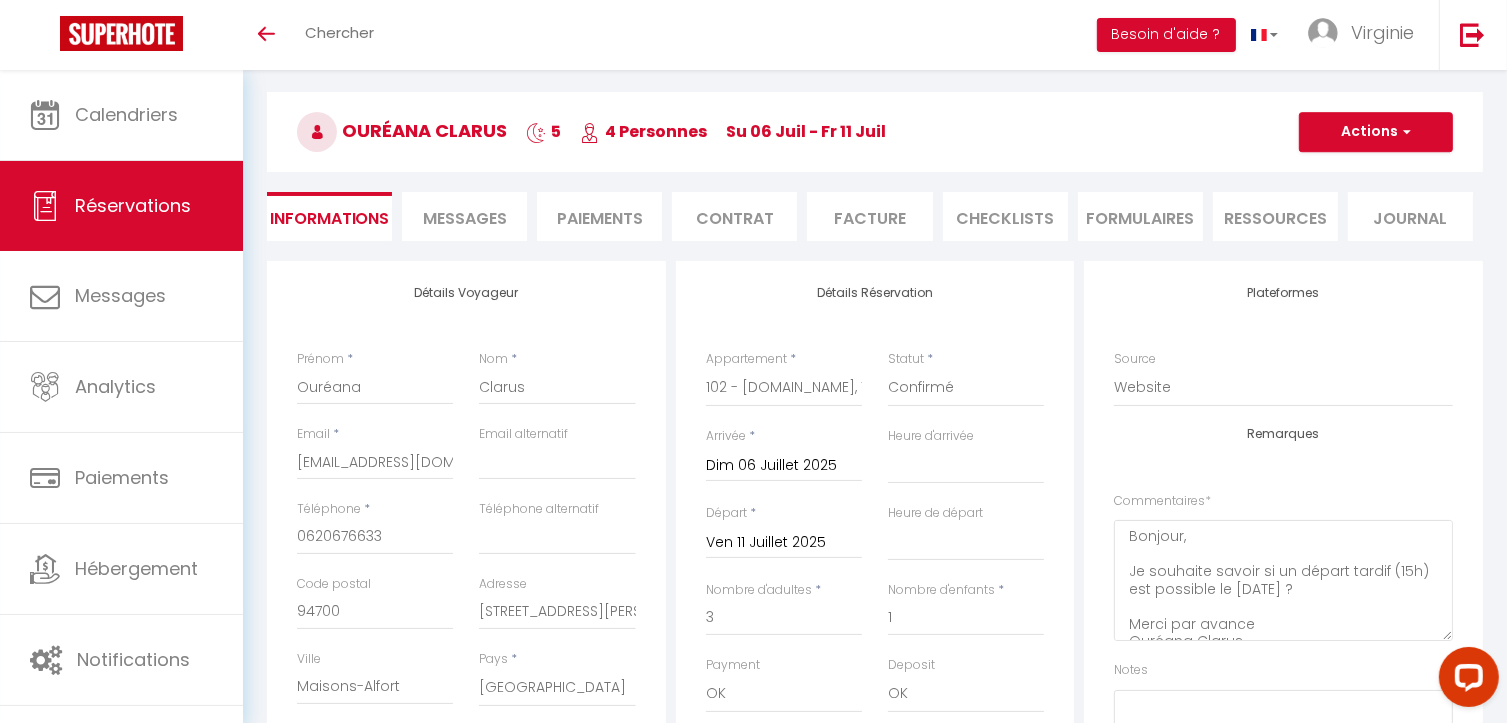 type on "70" 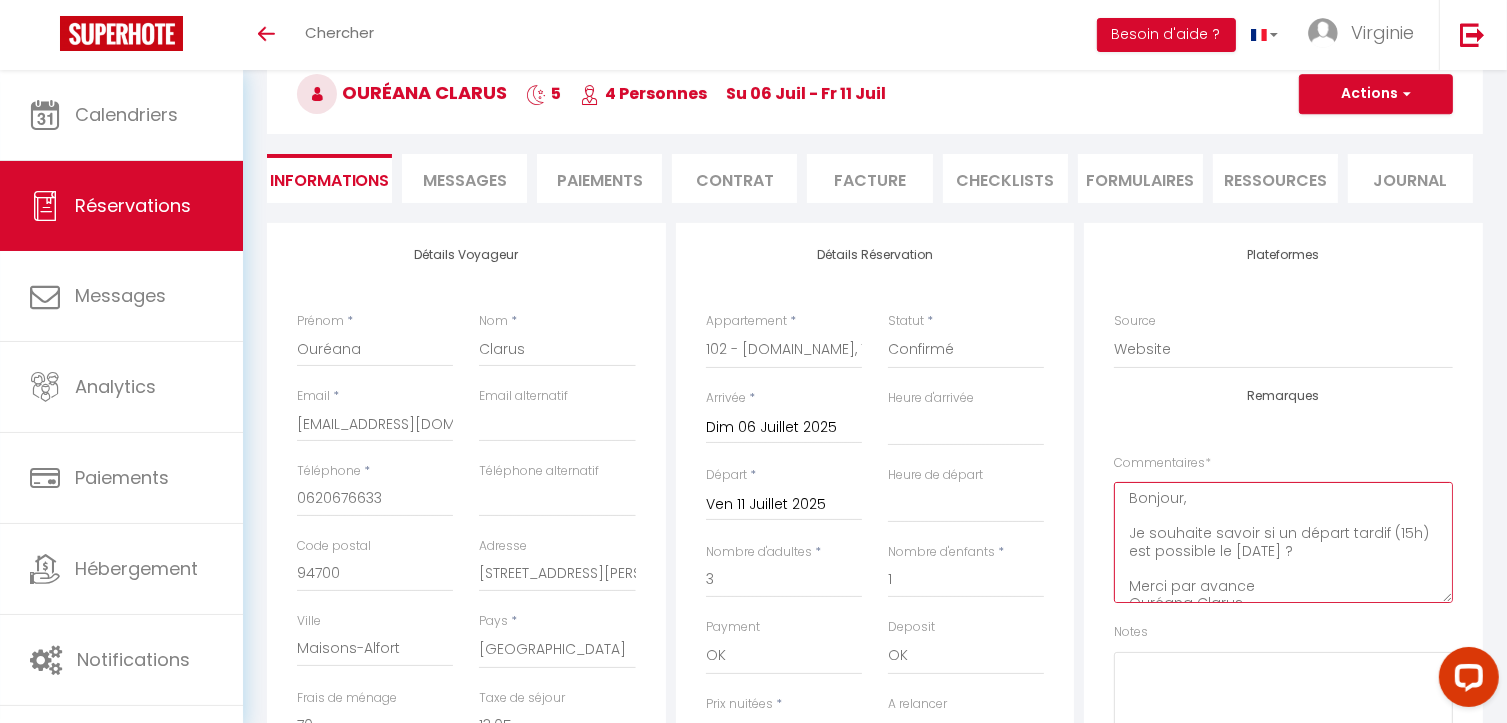 click on "Bonjour,
Je souhaite savoir si un départ tardif (15h) est possible le [DATE] ?
Merci par avance
Ouréana Clarus" at bounding box center [1283, 542] 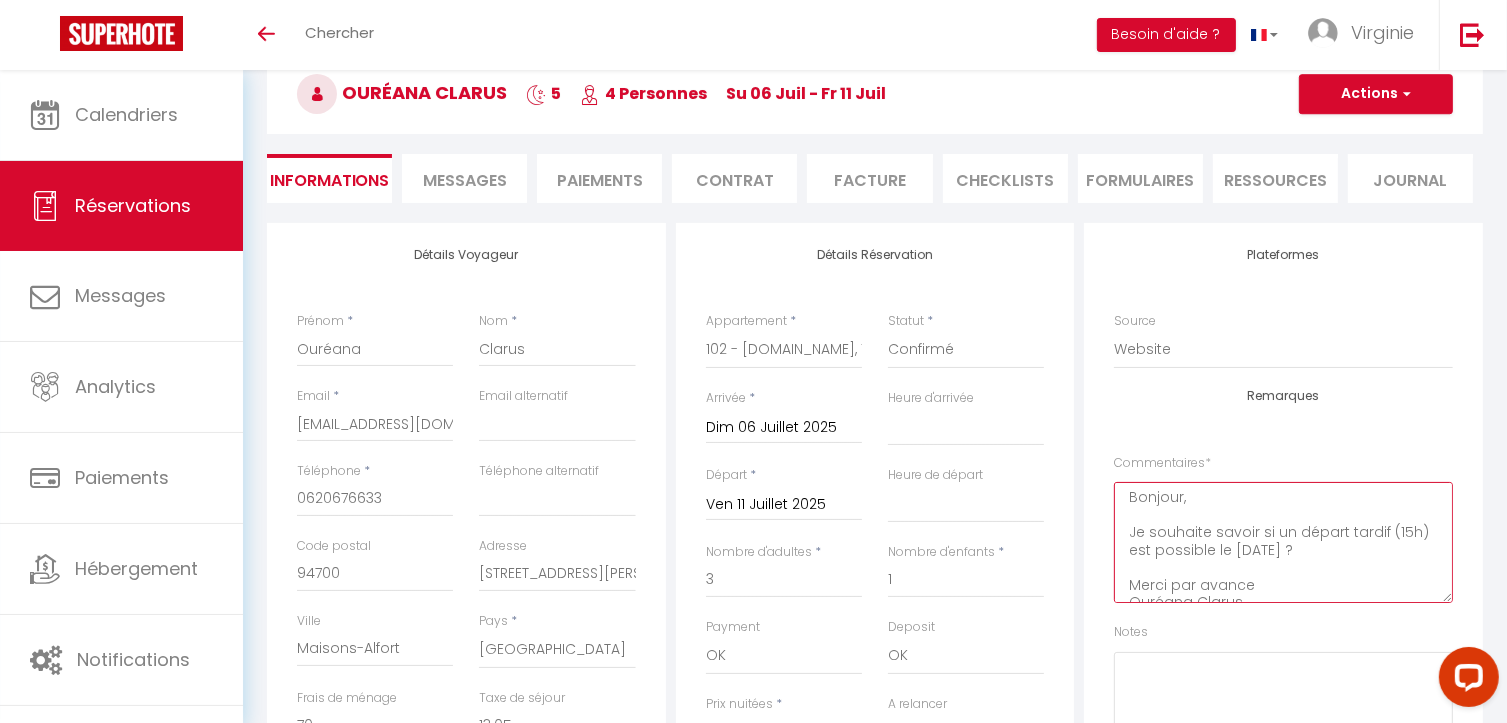 scroll, scrollTop: 3, scrollLeft: 0, axis: vertical 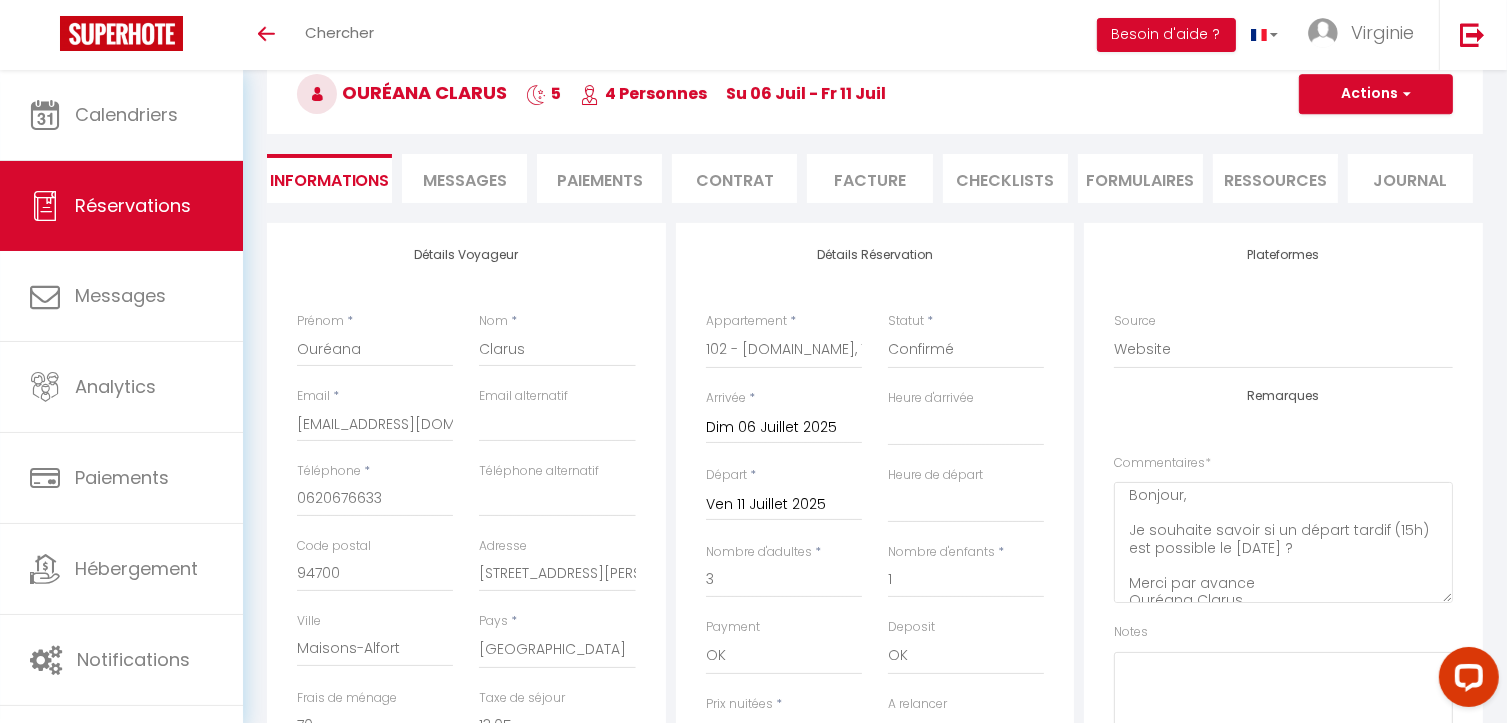 click on "Remarques
Commentaires
*   Bonjour,
Je souhaite savoir si un départ tardif (15h) est possible le [DATE] ?
Merci par avance
Ouréana Clarus
Notes" at bounding box center [1283, 581] 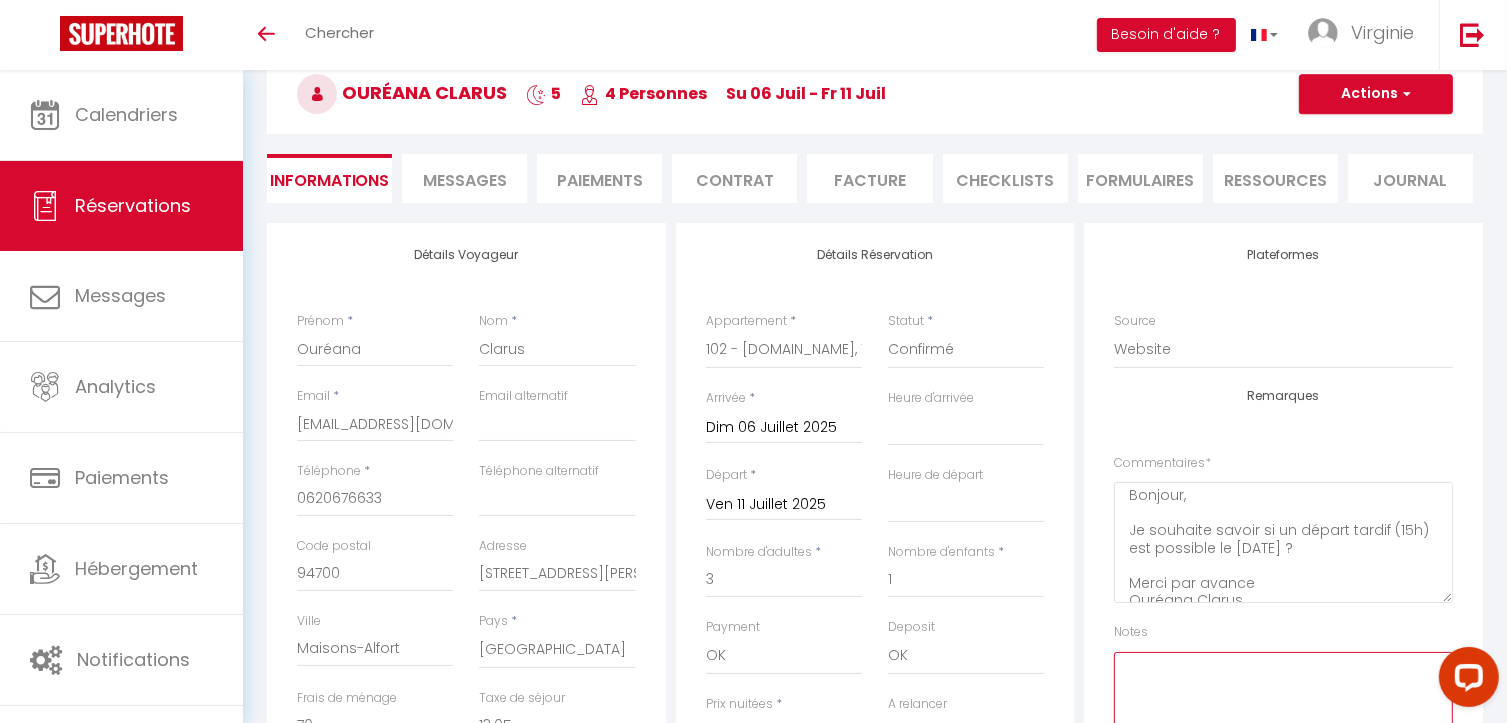 click at bounding box center [1283, 712] 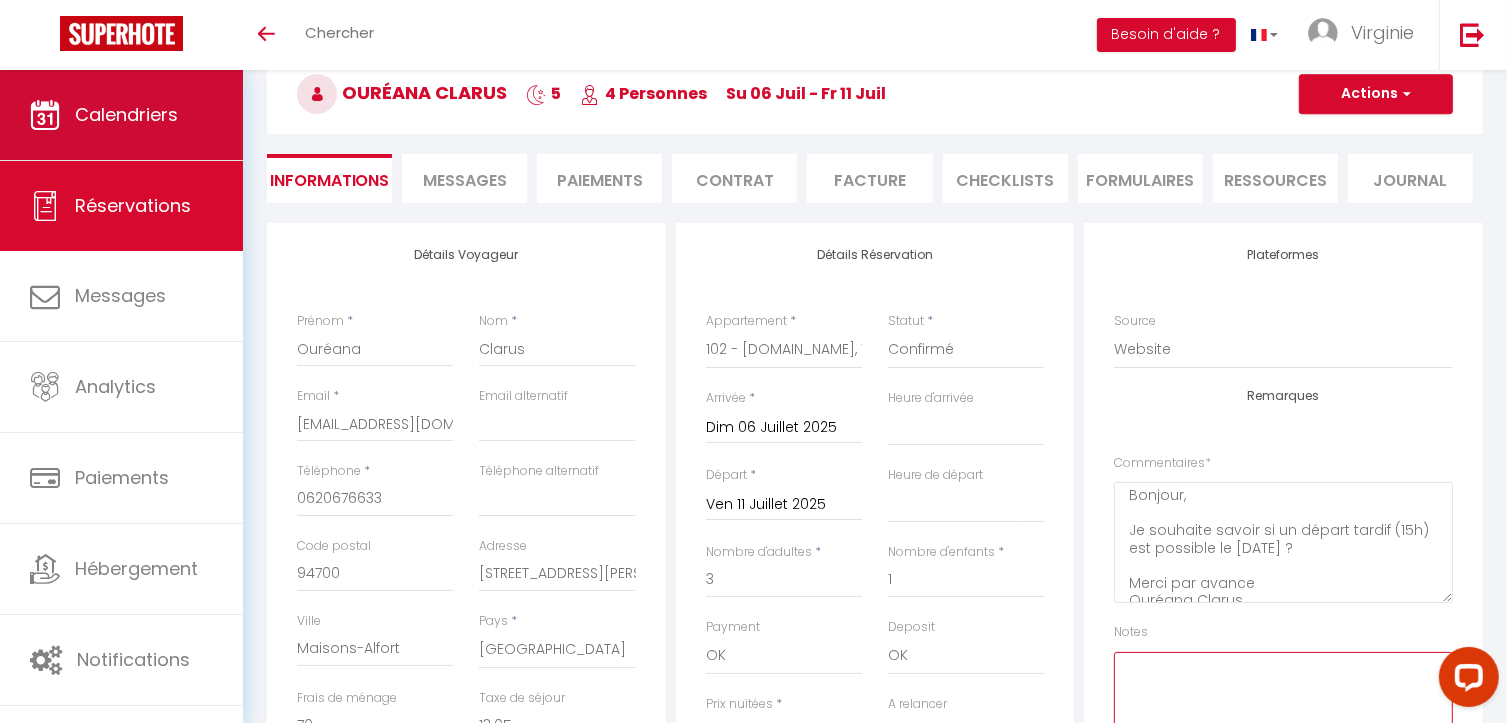 click on "Calendriers" at bounding box center [121, 115] 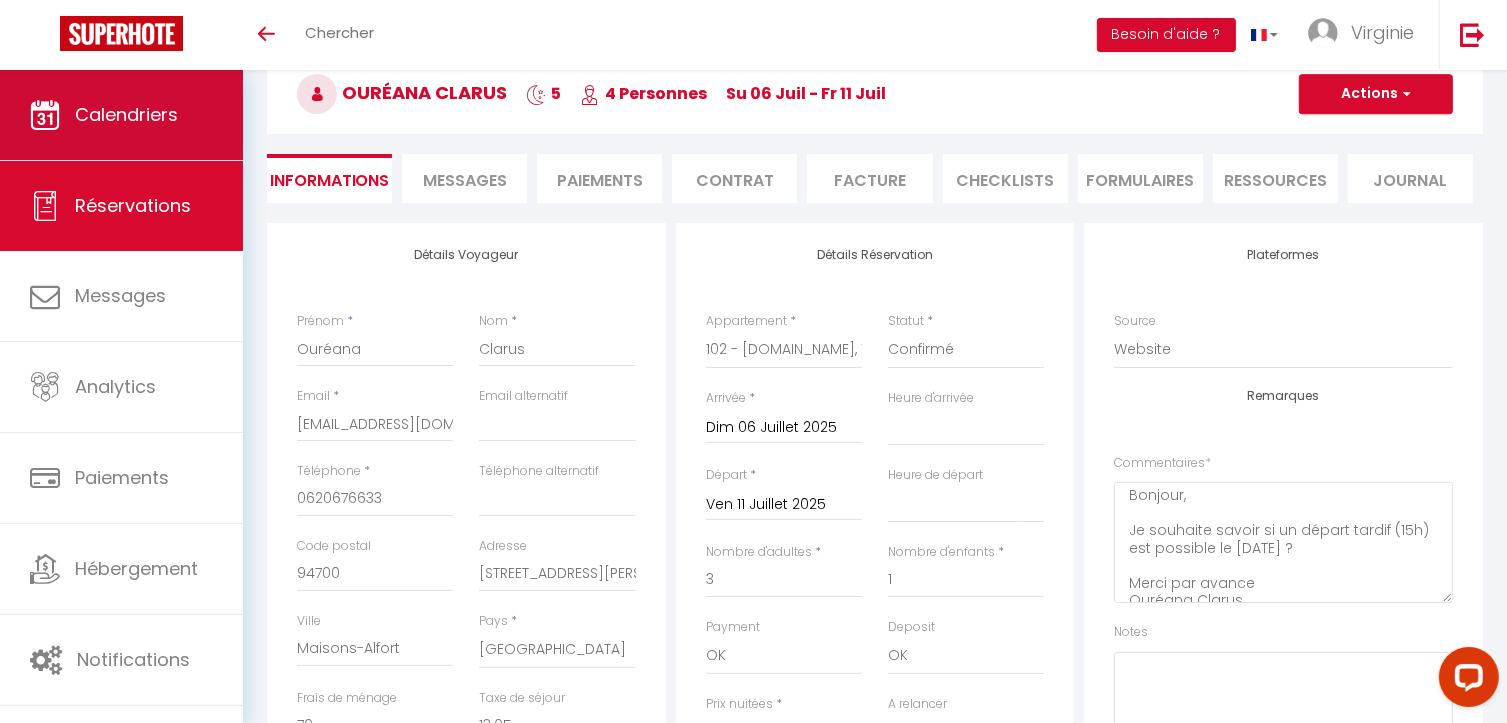 scroll, scrollTop: 0, scrollLeft: 0, axis: both 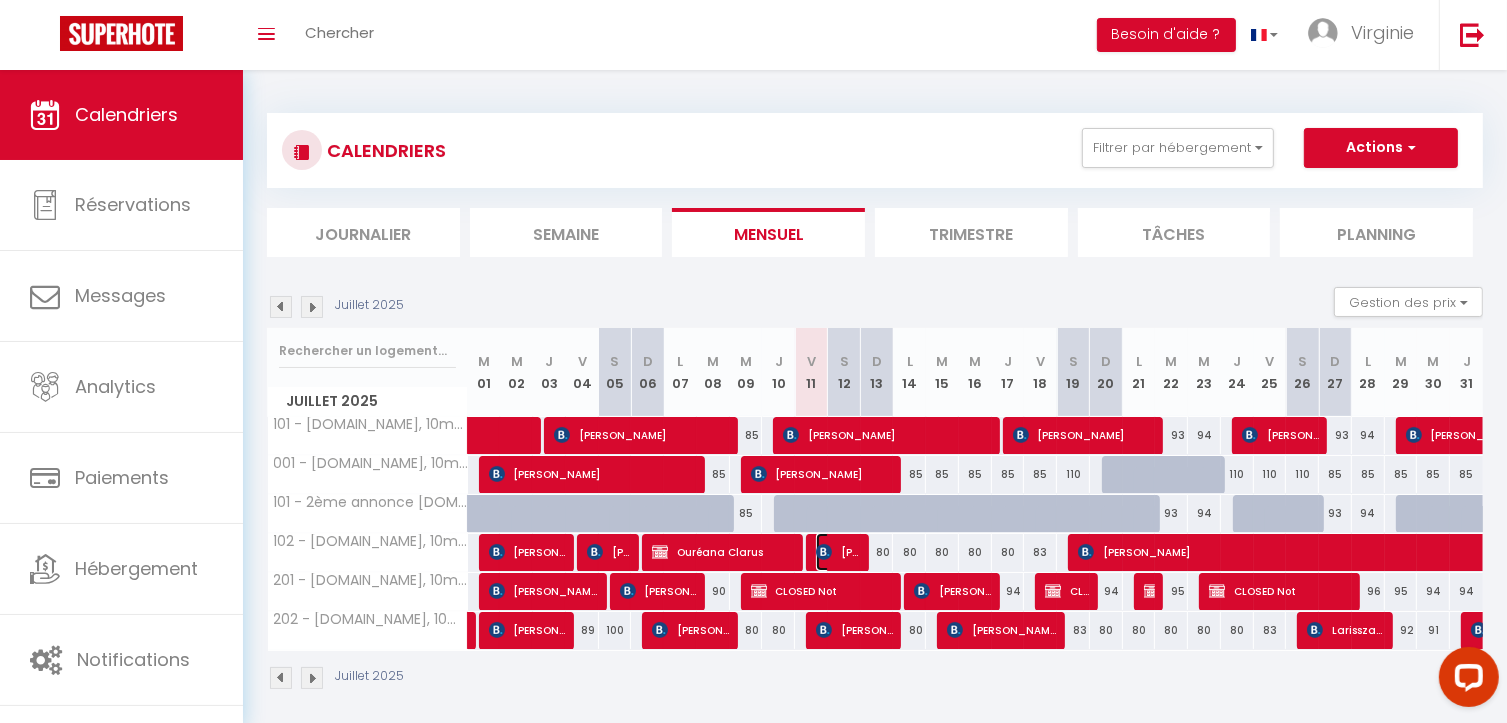 click on "[PERSON_NAME]" at bounding box center [838, 552] 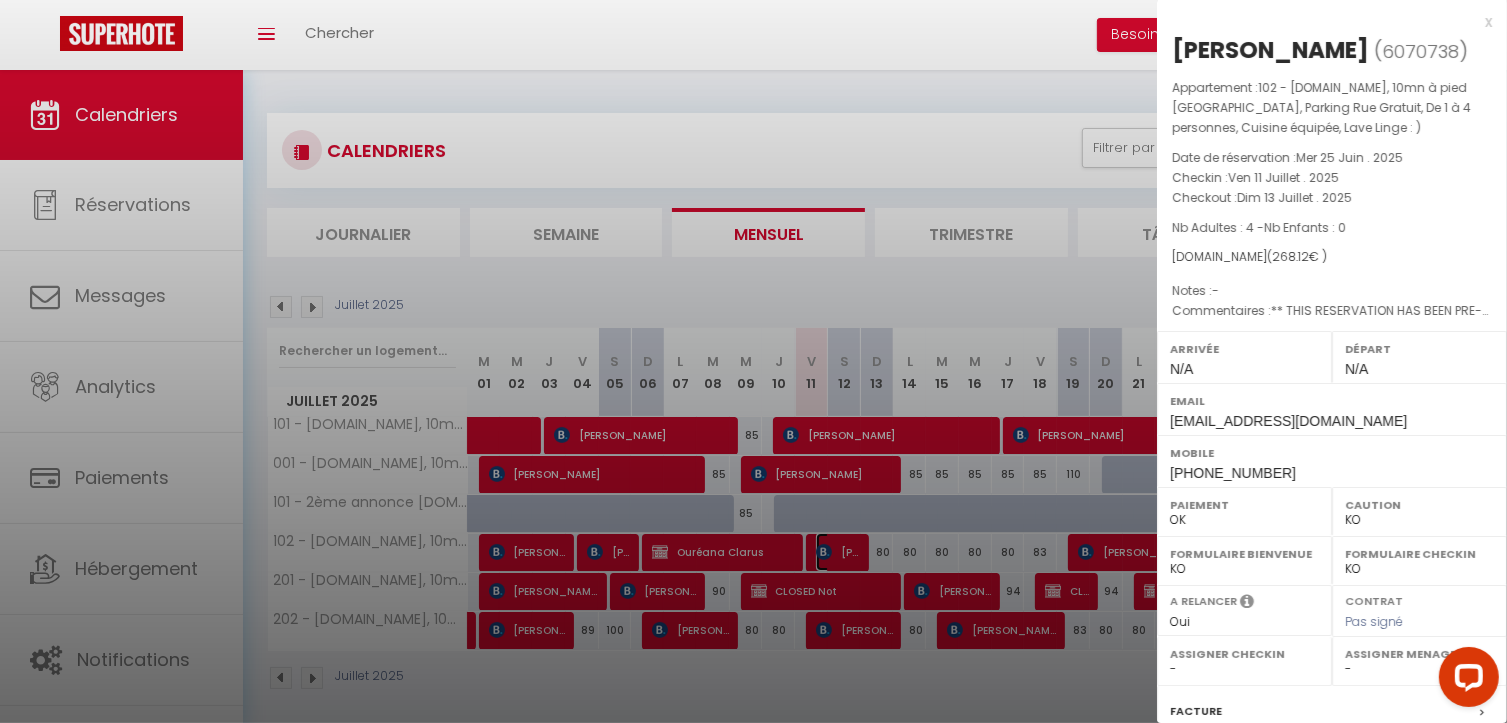 scroll, scrollTop: 245, scrollLeft: 0, axis: vertical 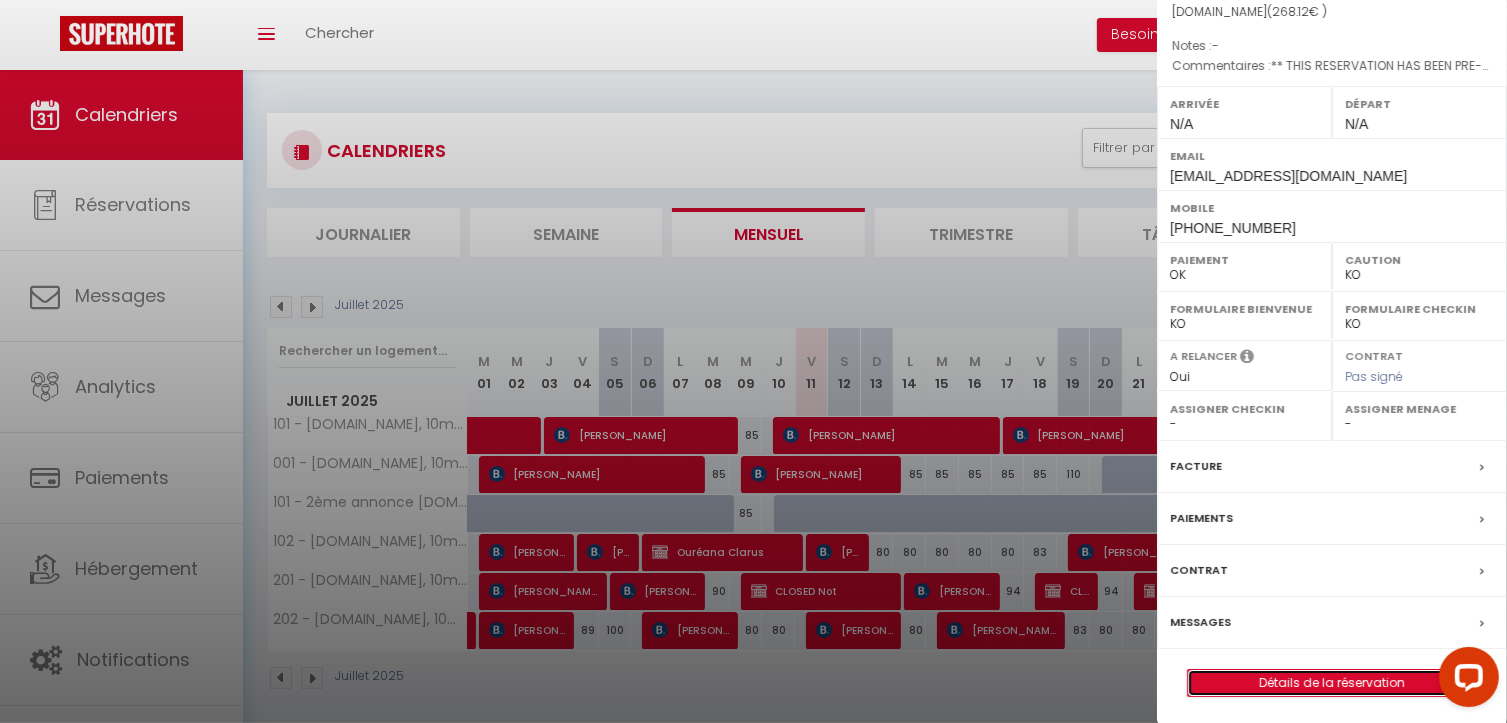 click on "Détails de la réservation" at bounding box center [1332, 683] 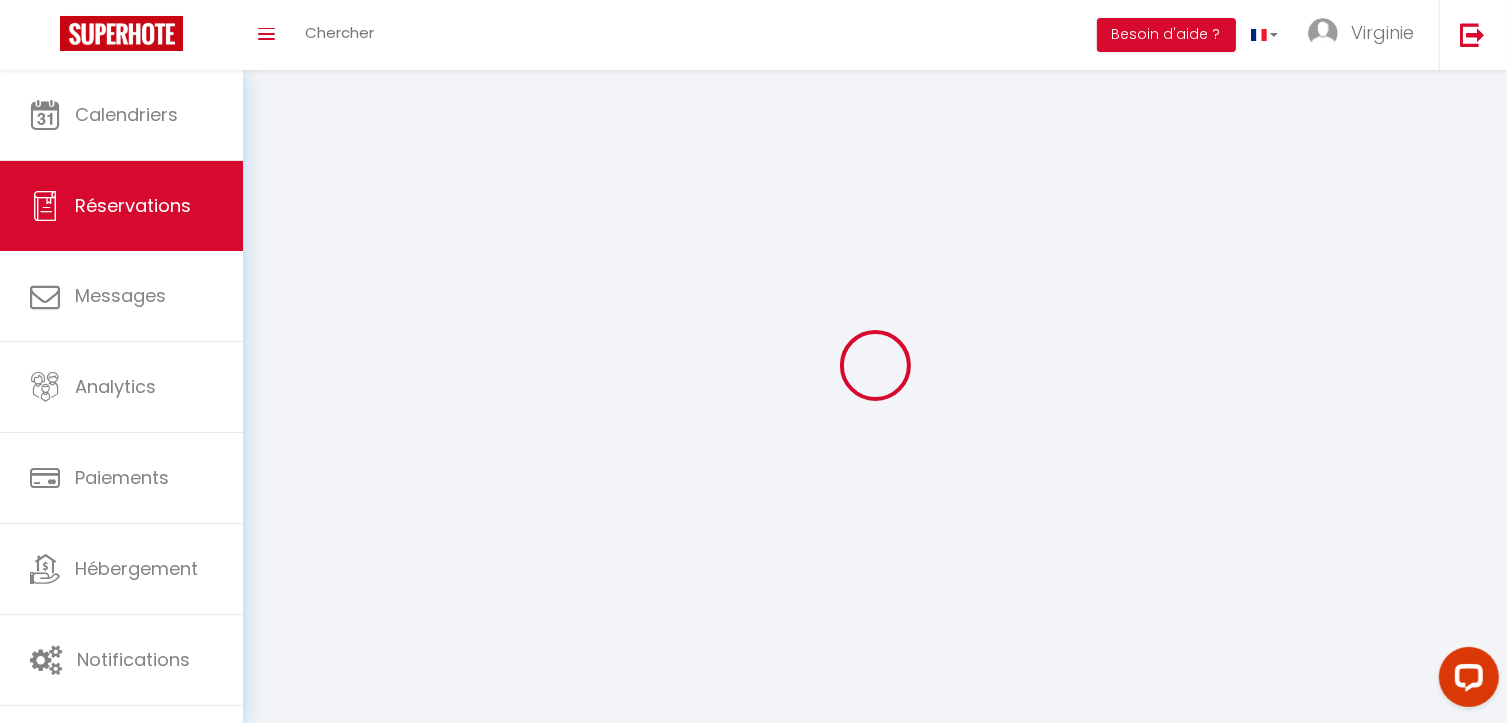 type on "[PERSON_NAME]" 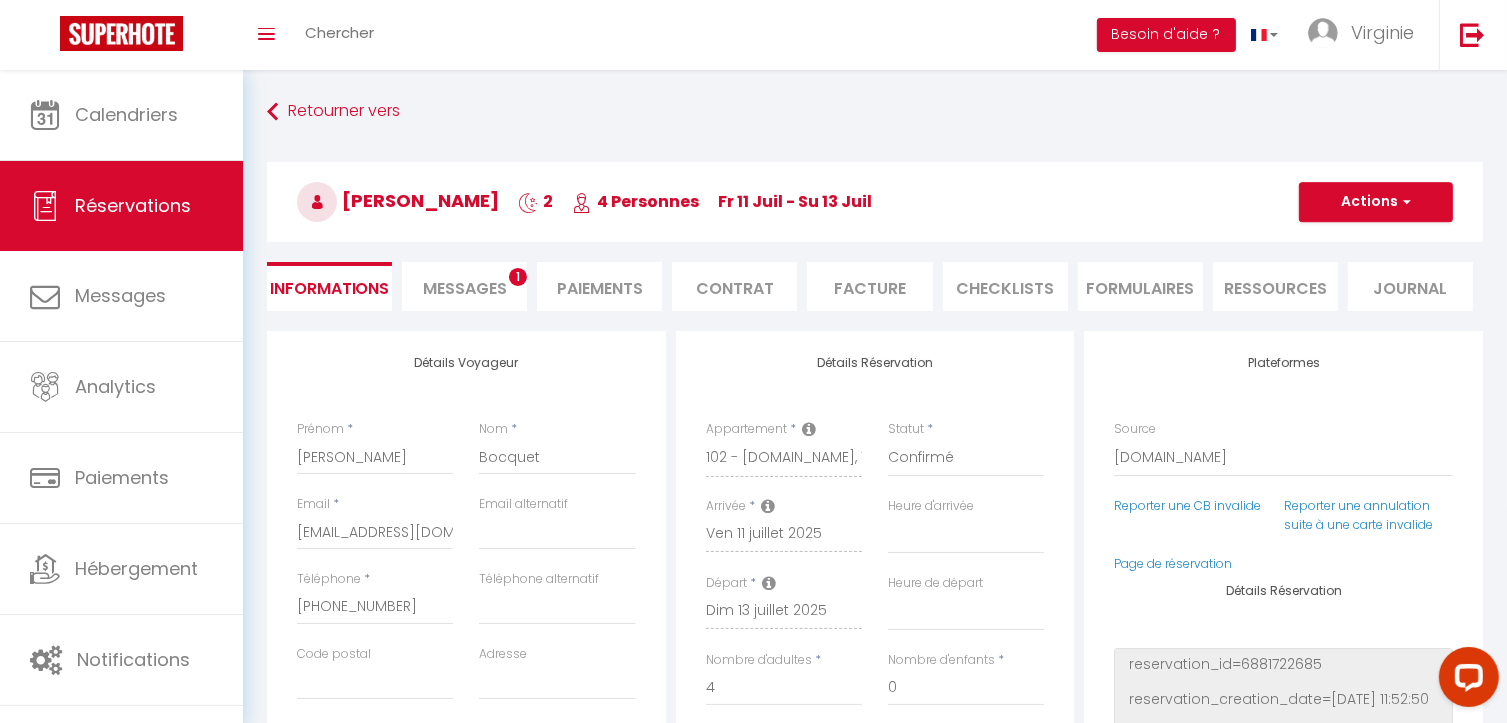 type on "50" 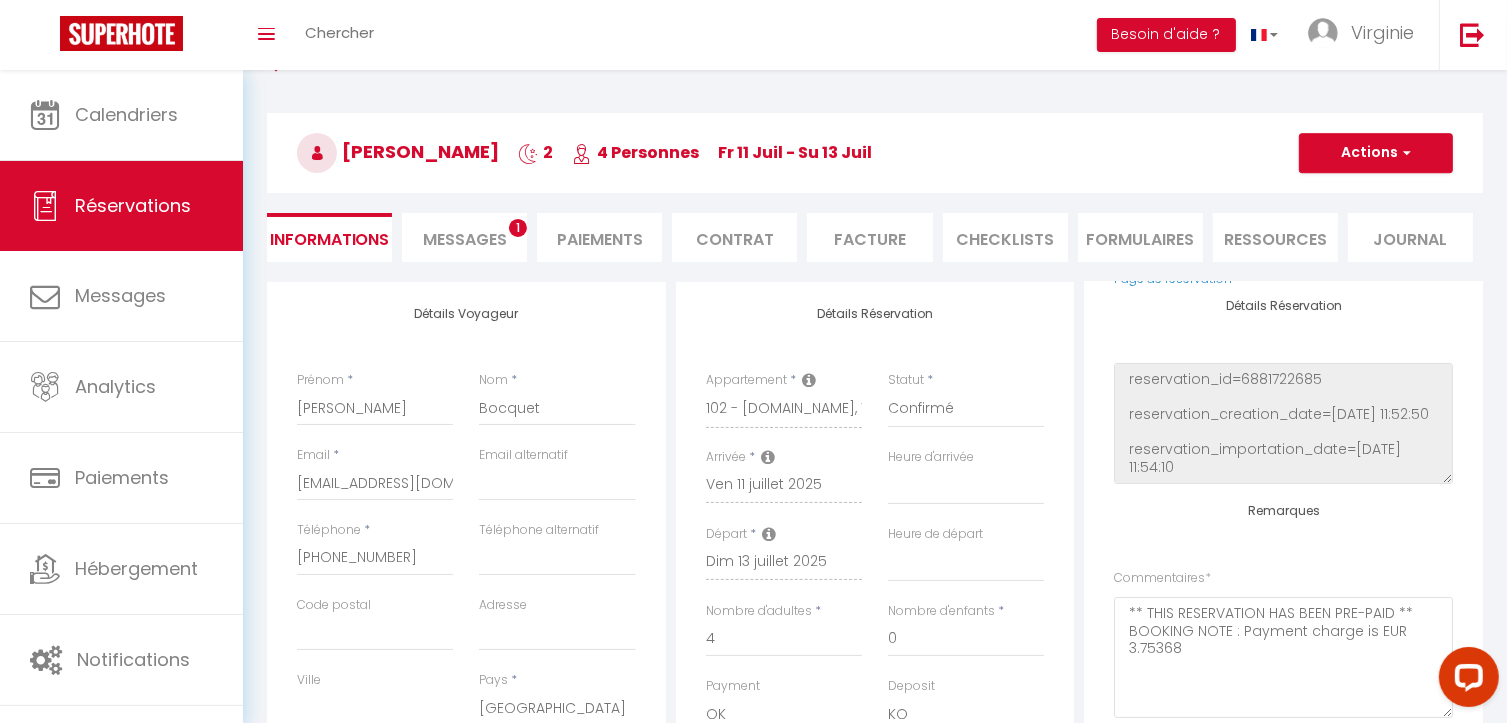 scroll, scrollTop: 55, scrollLeft: 0, axis: vertical 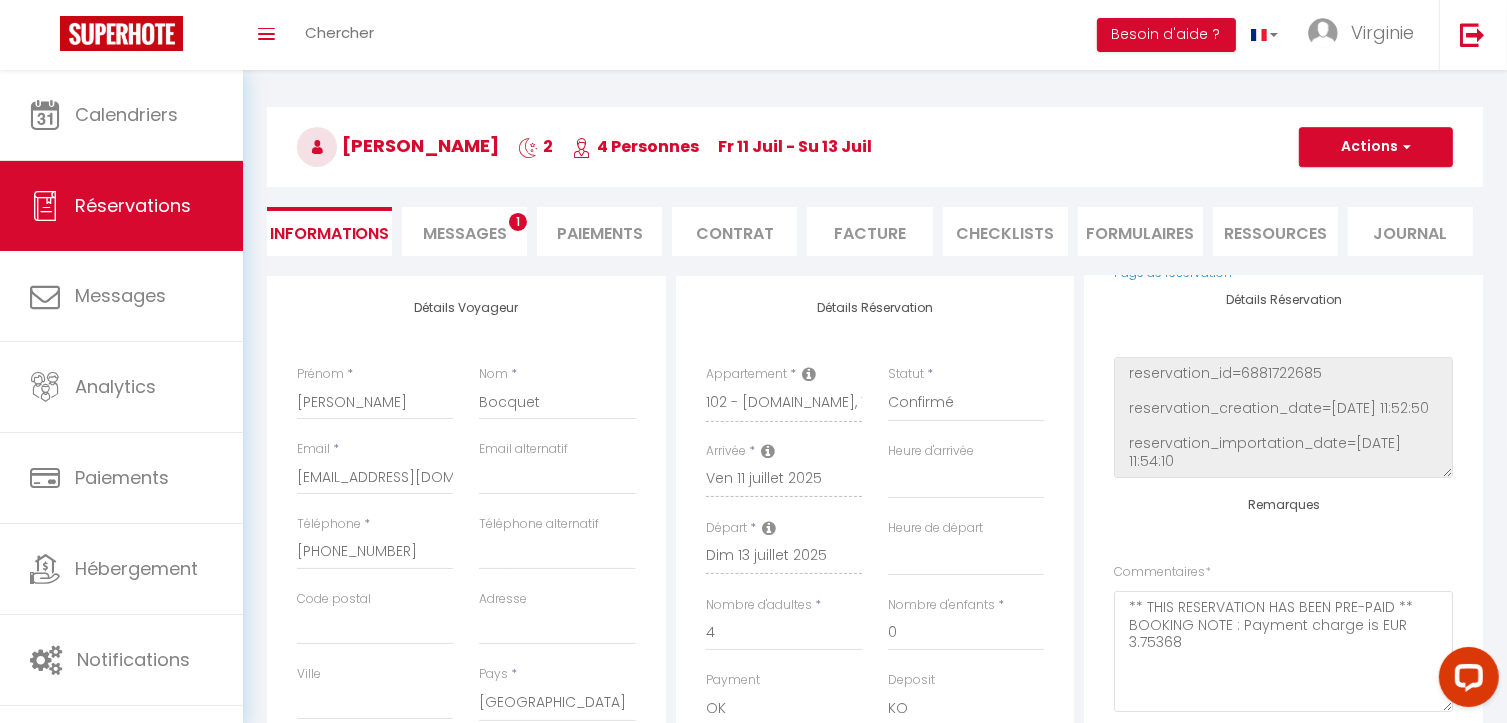 click on "Messages   1" at bounding box center (464, 231) 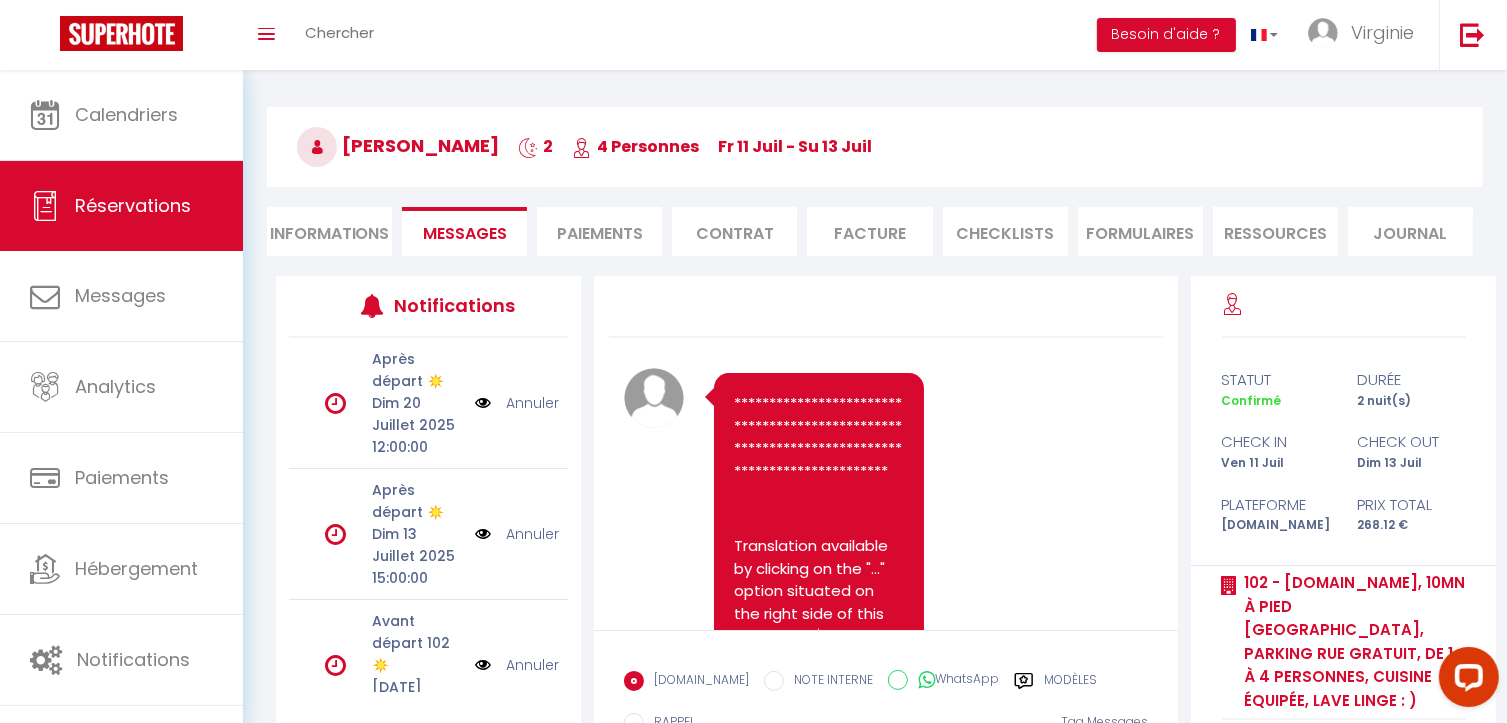 scroll, scrollTop: 205, scrollLeft: 0, axis: vertical 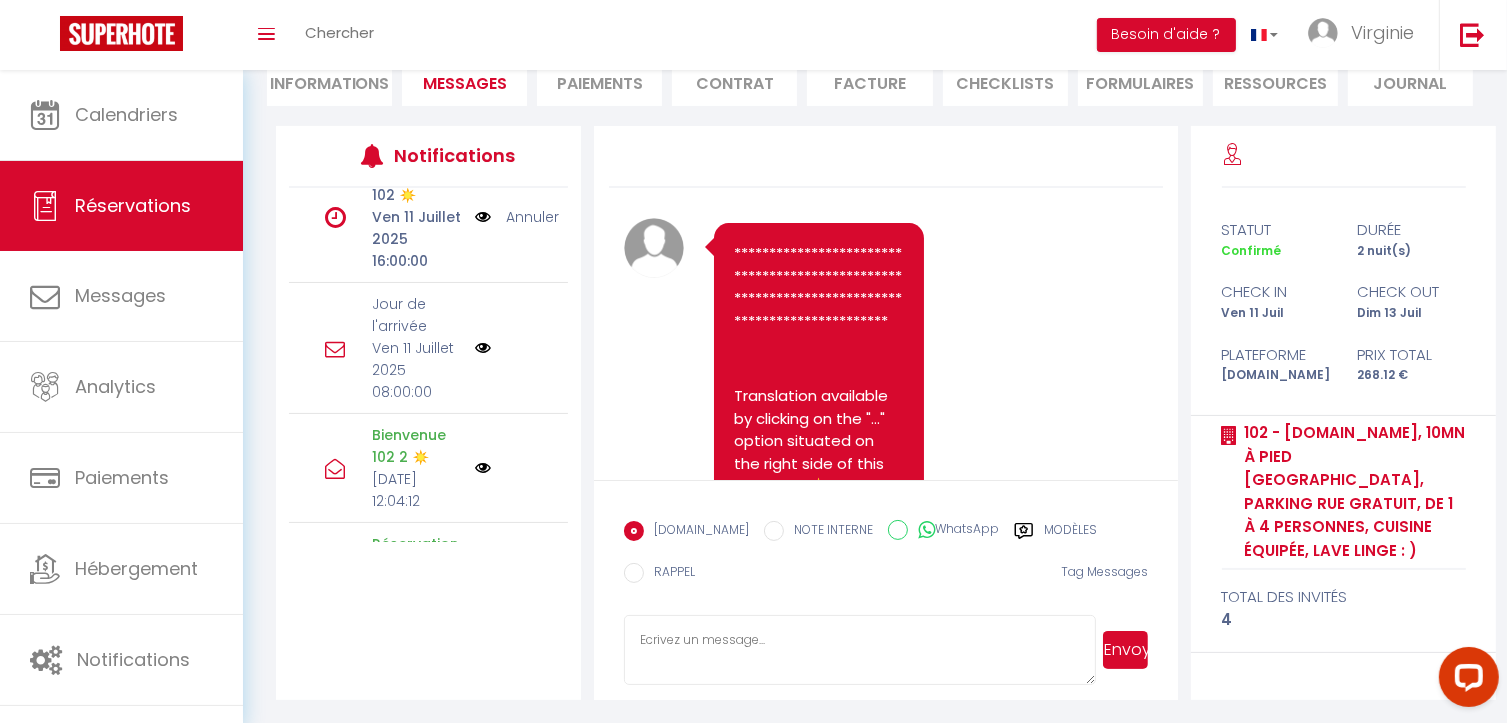 click on "Annuler" at bounding box center (532, 217) 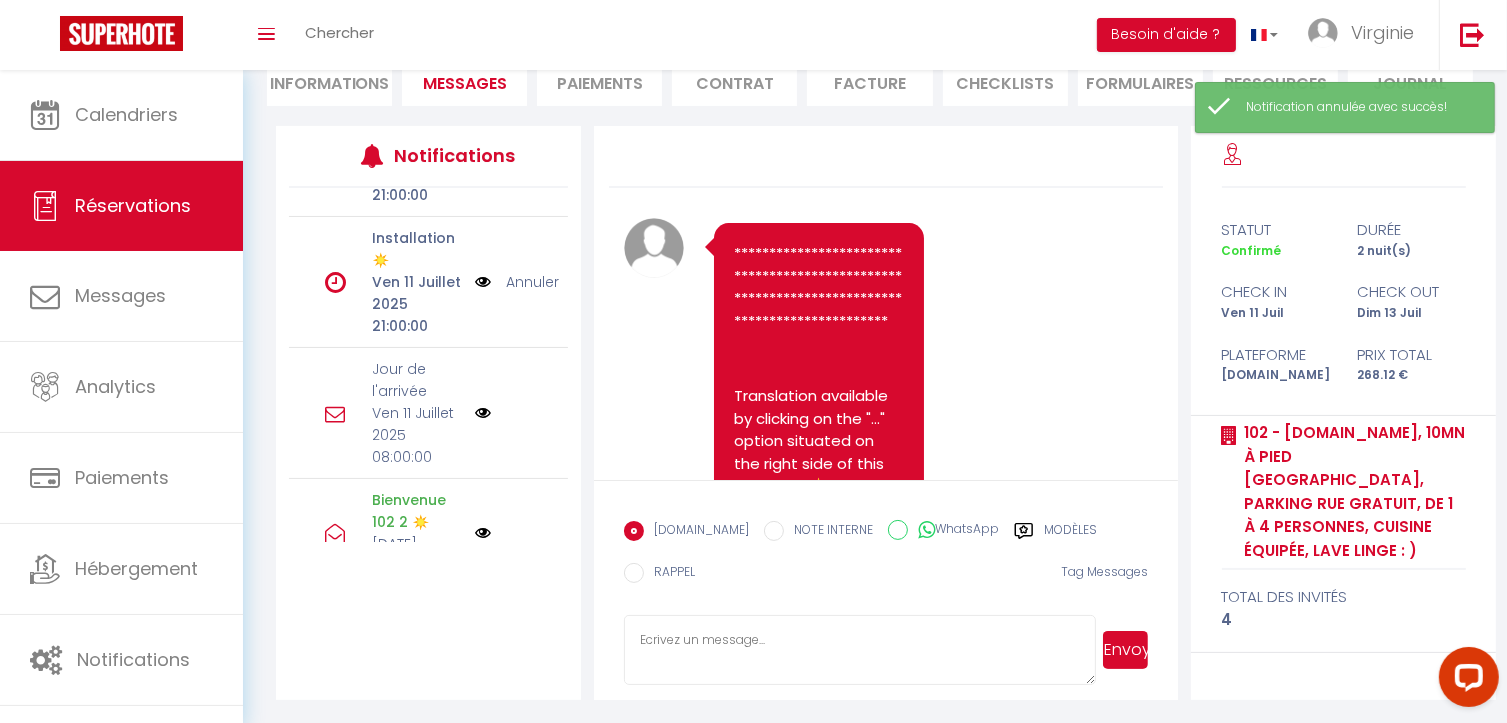 scroll, scrollTop: 365, scrollLeft: 0, axis: vertical 